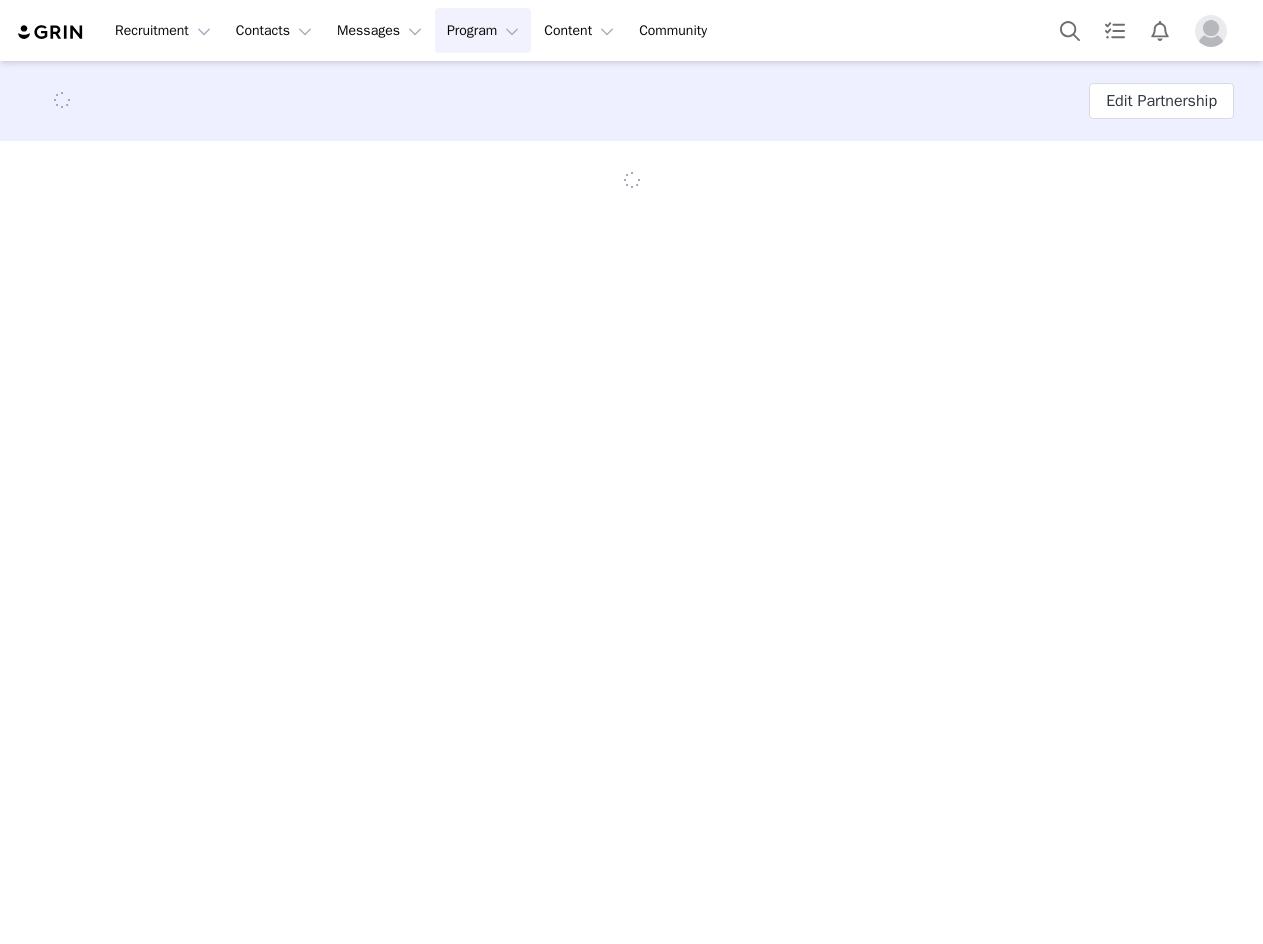 scroll, scrollTop: 0, scrollLeft: 0, axis: both 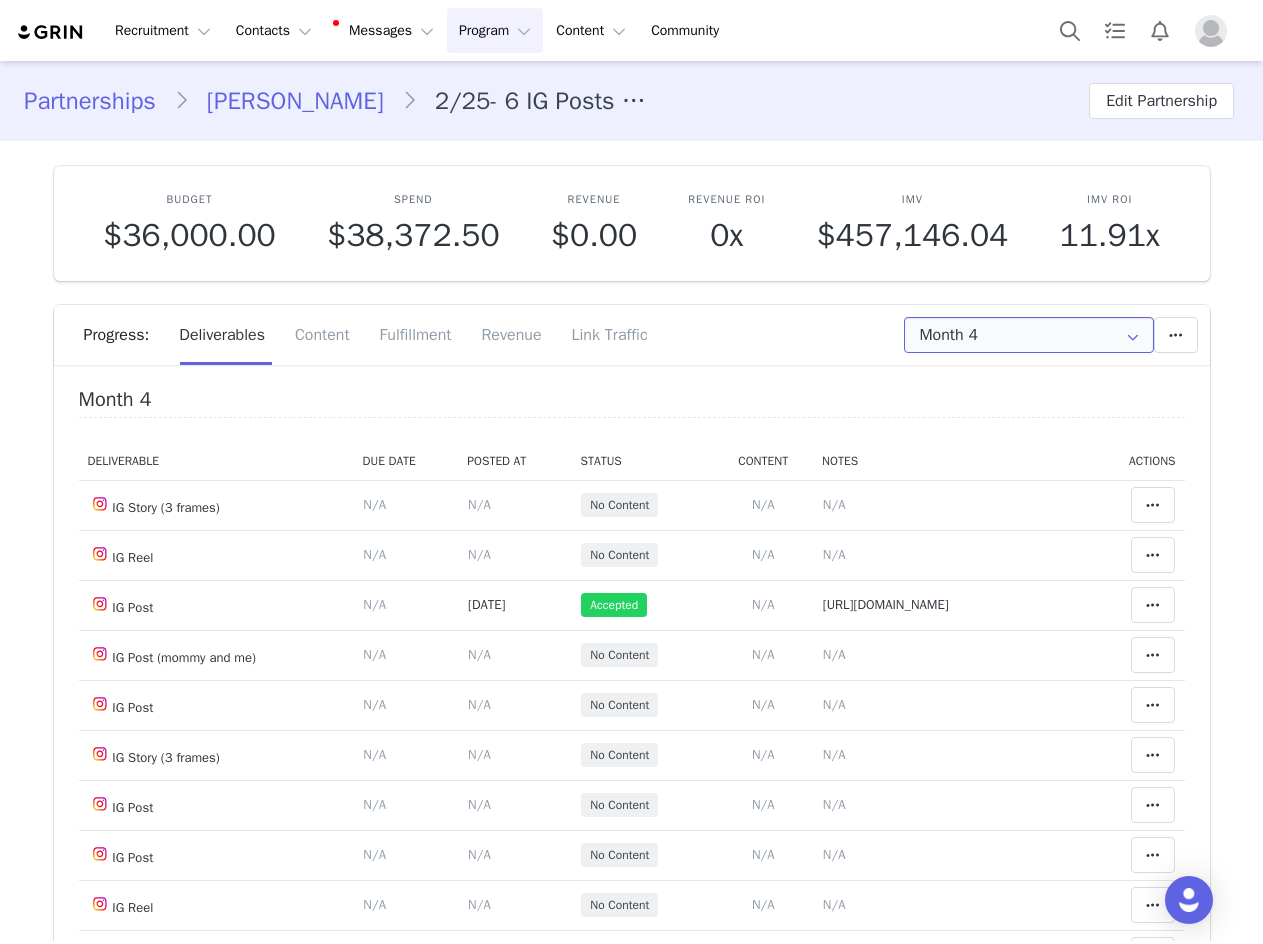 click on "Month 4" at bounding box center (1029, 335) 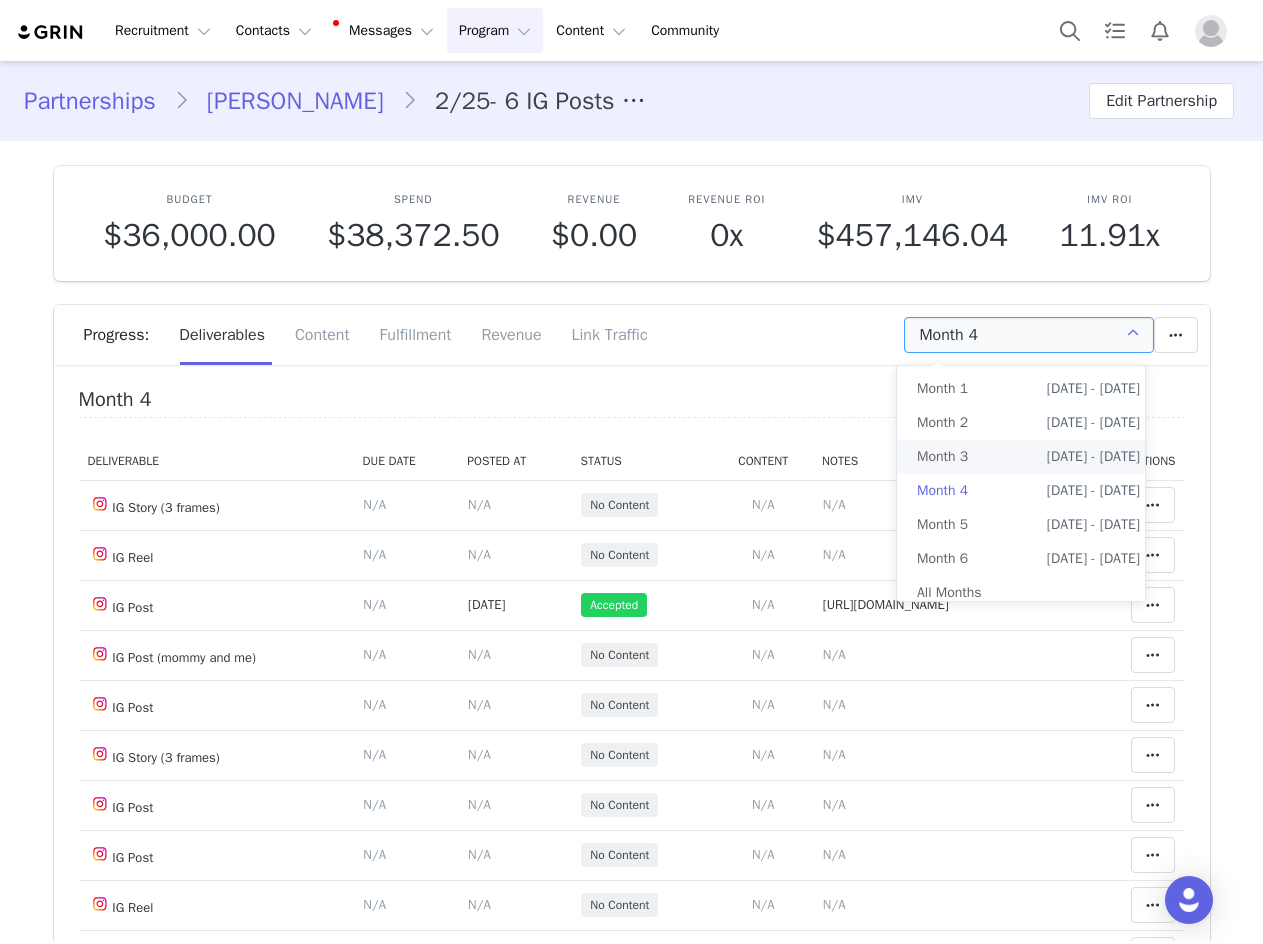 click on "Month 3  May 14th - Jun 13th" at bounding box center (1028, 457) 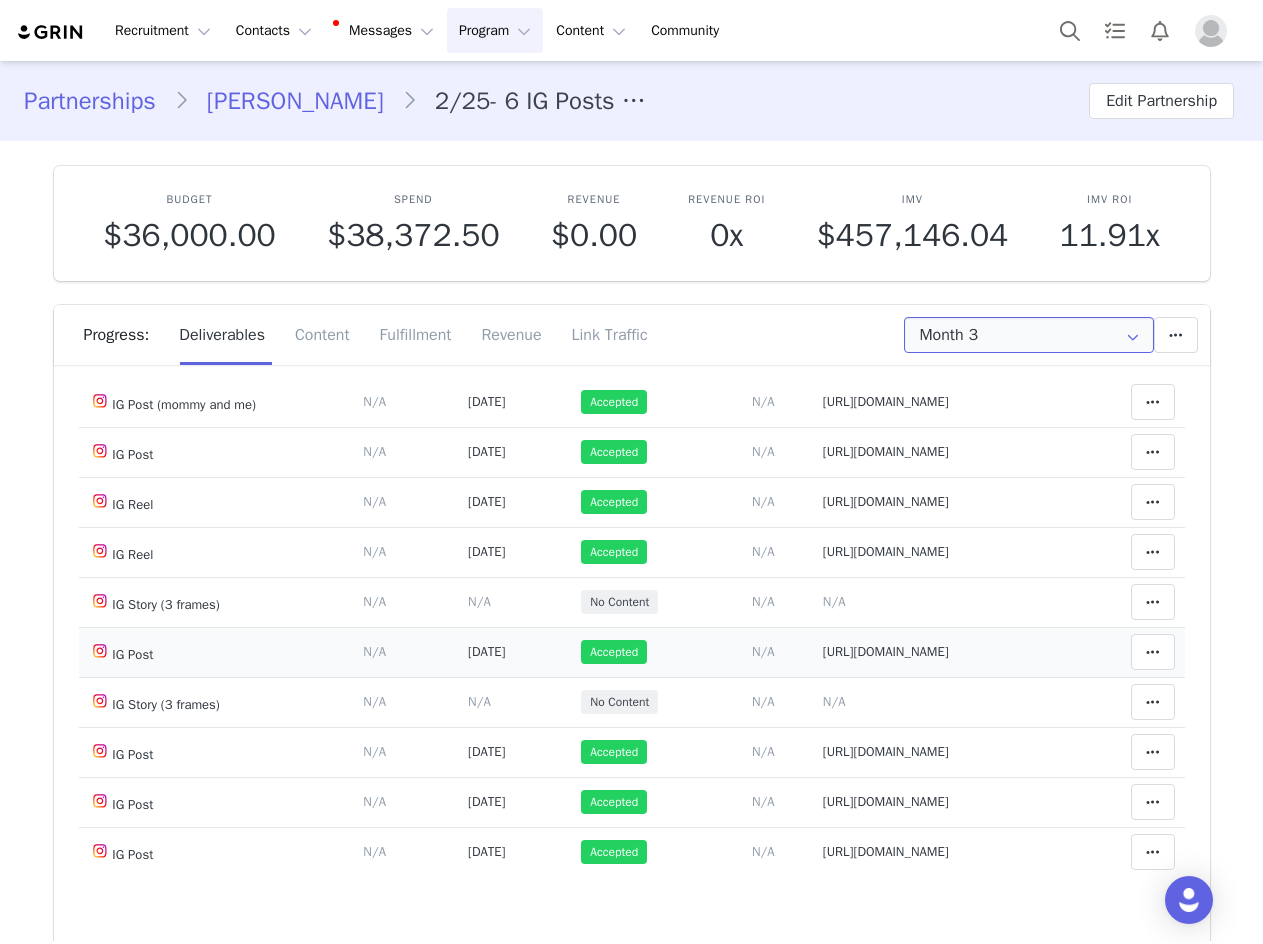 scroll, scrollTop: 300, scrollLeft: 0, axis: vertical 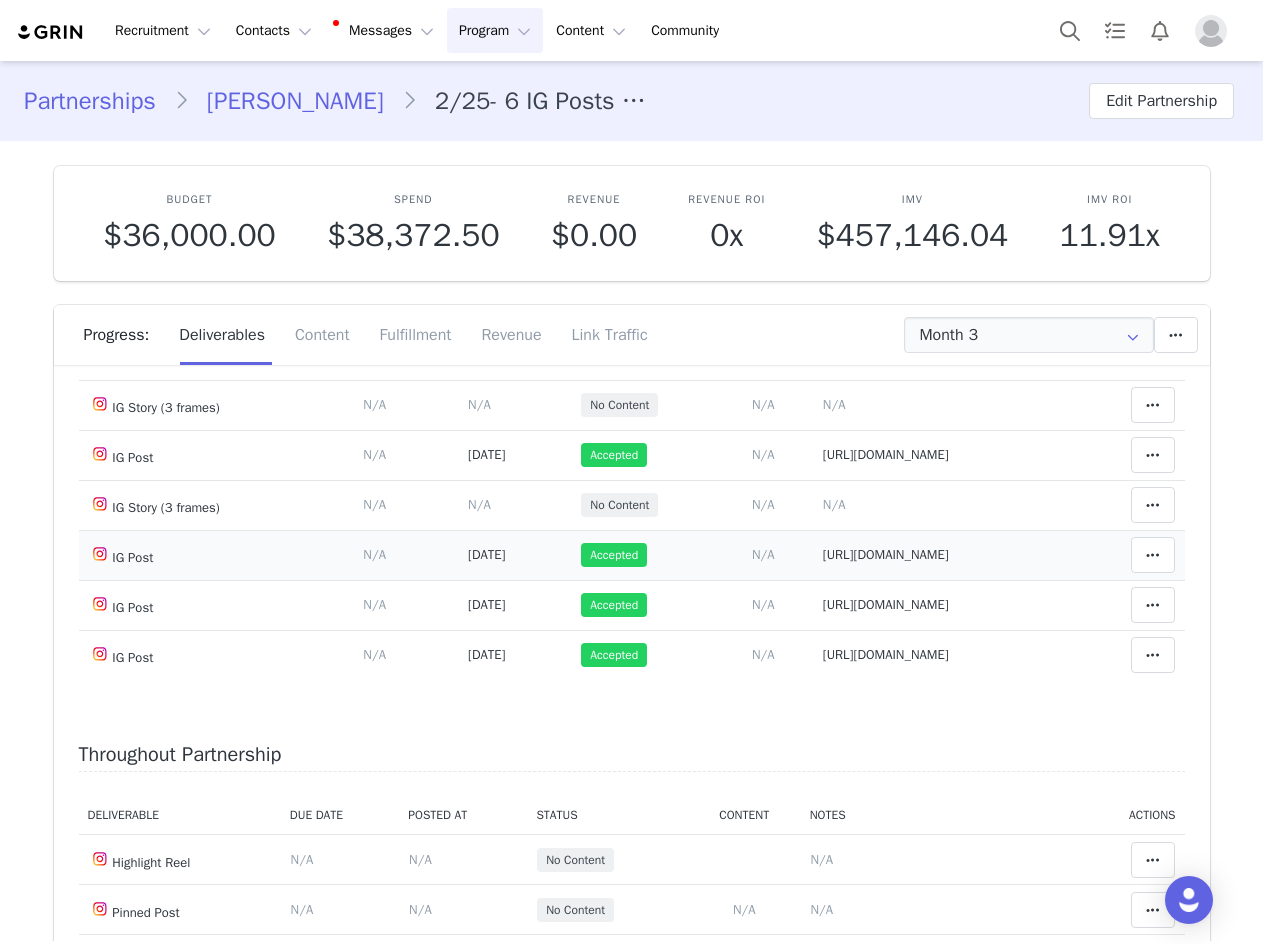 drag, startPoint x: 787, startPoint y: 548, endPoint x: 920, endPoint y: 585, distance: 138.05072 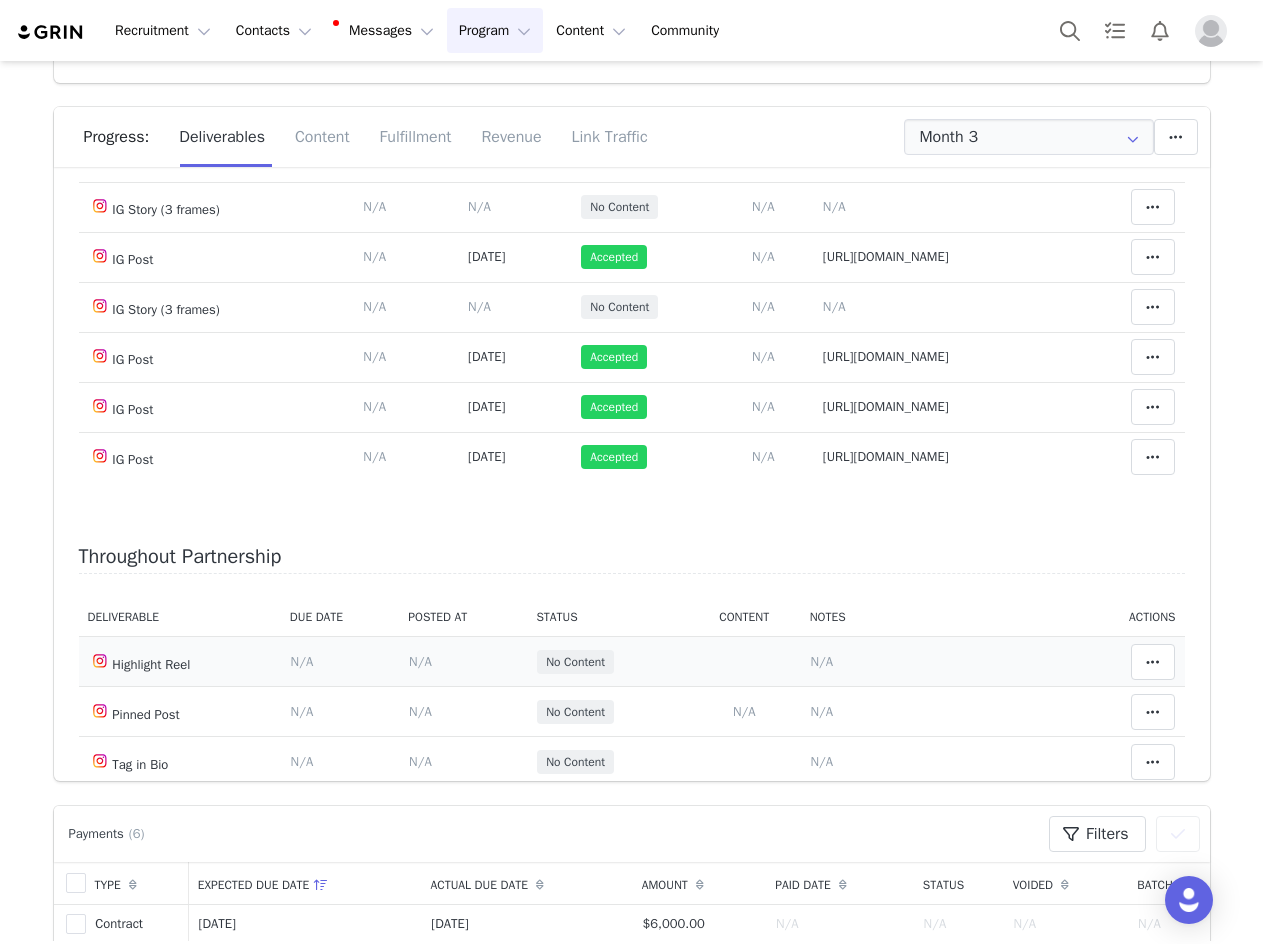 scroll, scrollTop: 500, scrollLeft: 0, axis: vertical 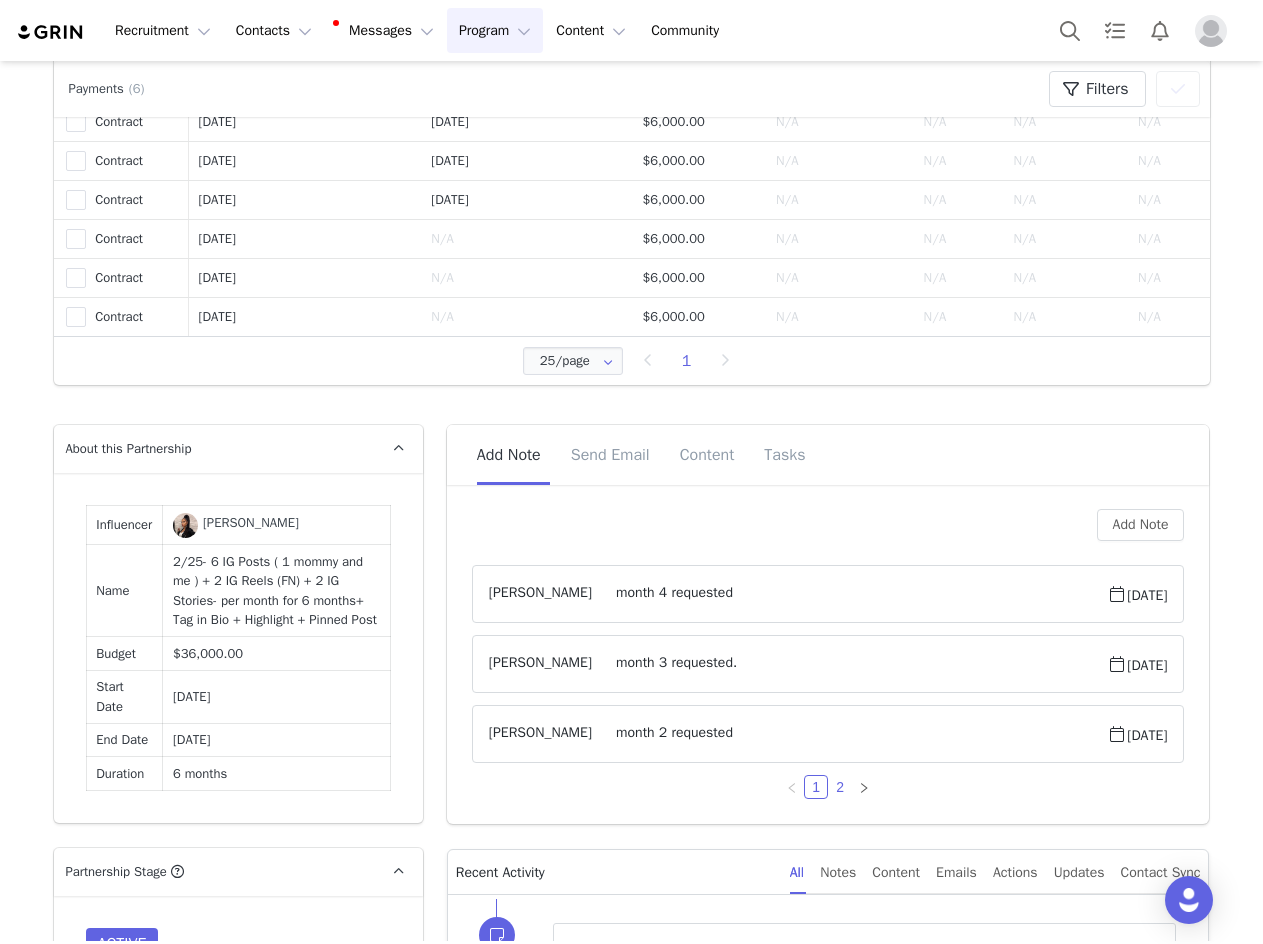 click on "2" at bounding box center (840, 787) 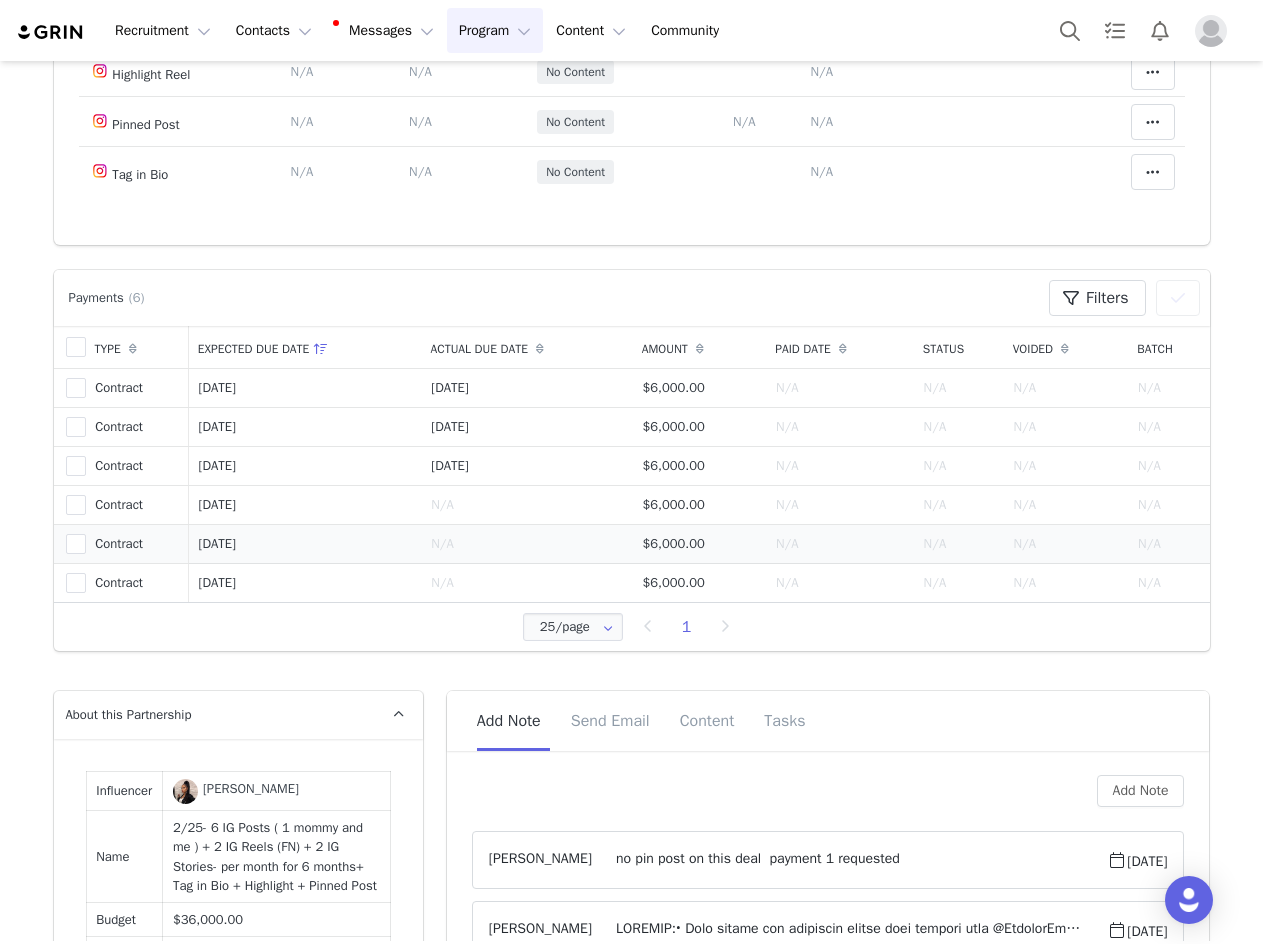 scroll, scrollTop: 300, scrollLeft: 0, axis: vertical 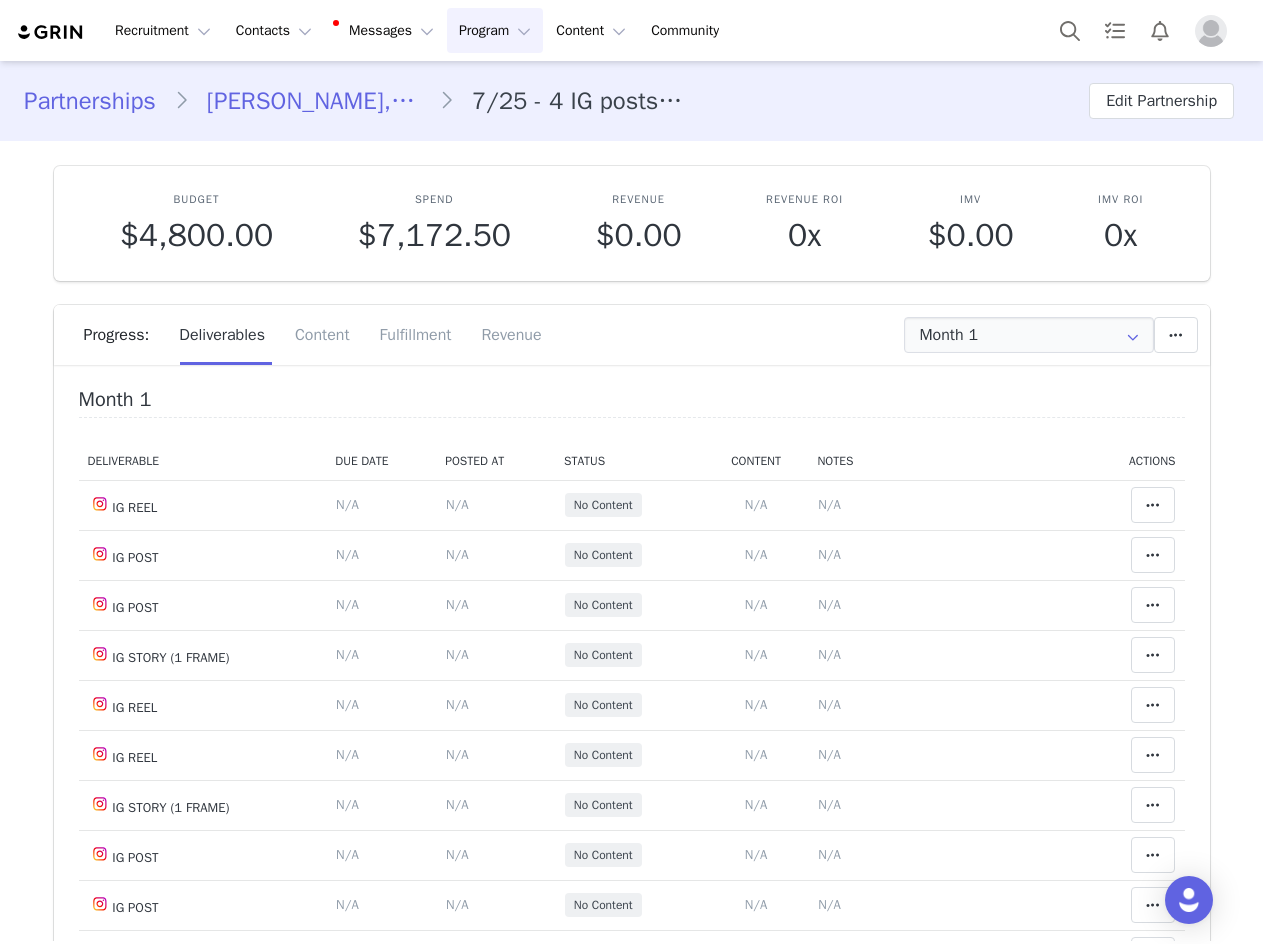 click on "Mark, Micah ,Maleah Carigma" at bounding box center [314, 101] 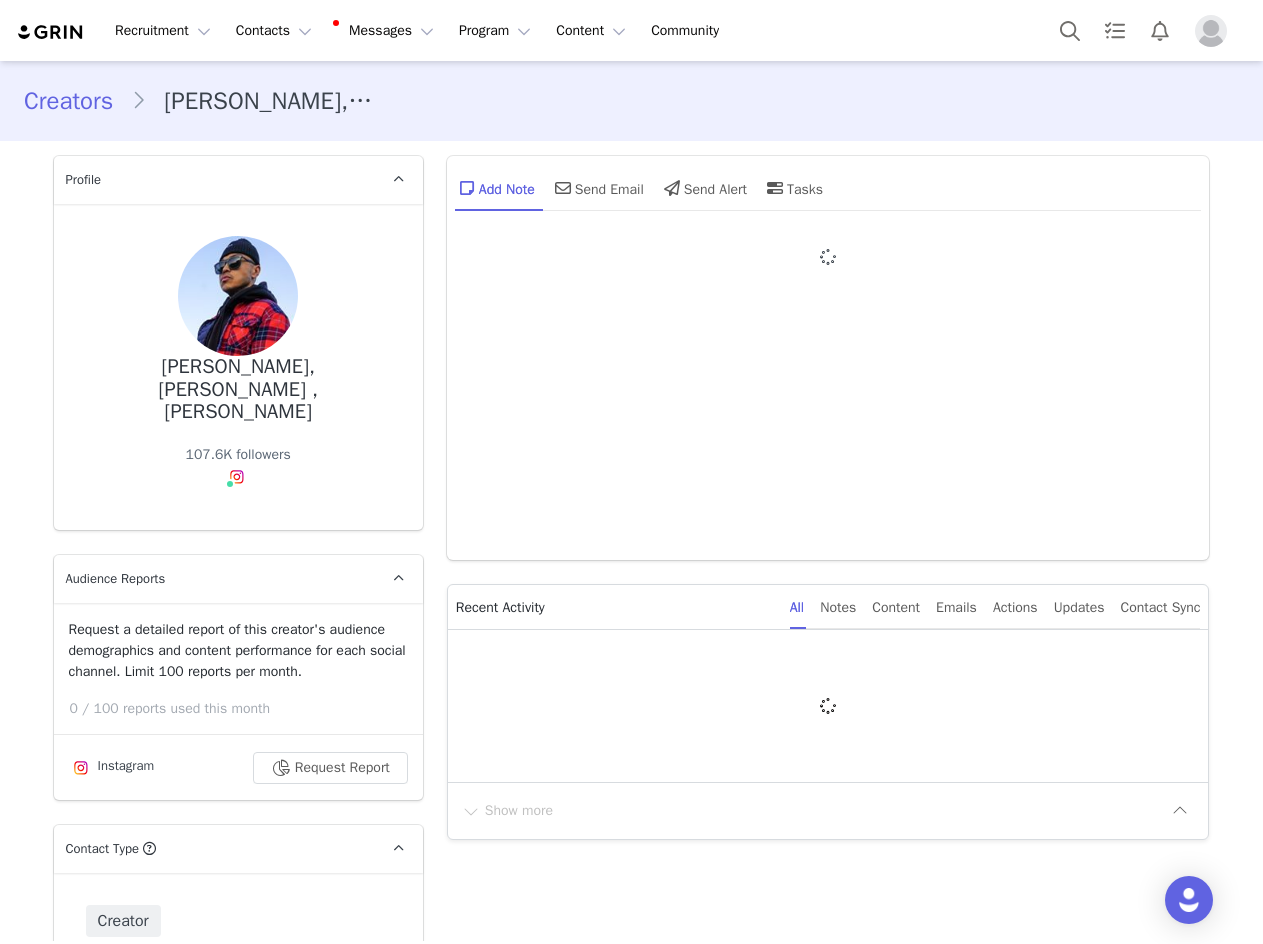 type on "+1 ([GEOGRAPHIC_DATA])" 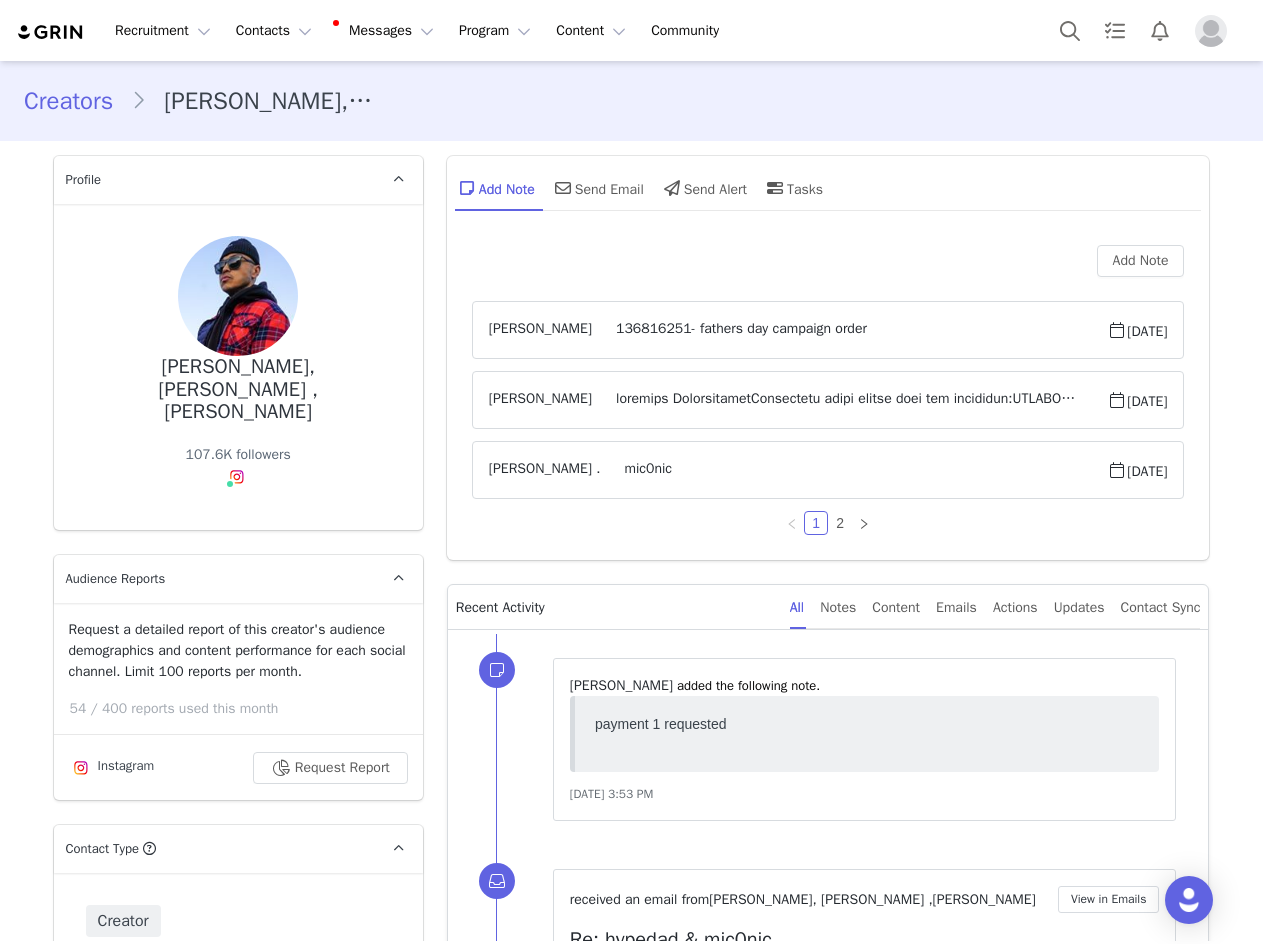 scroll, scrollTop: 0, scrollLeft: 0, axis: both 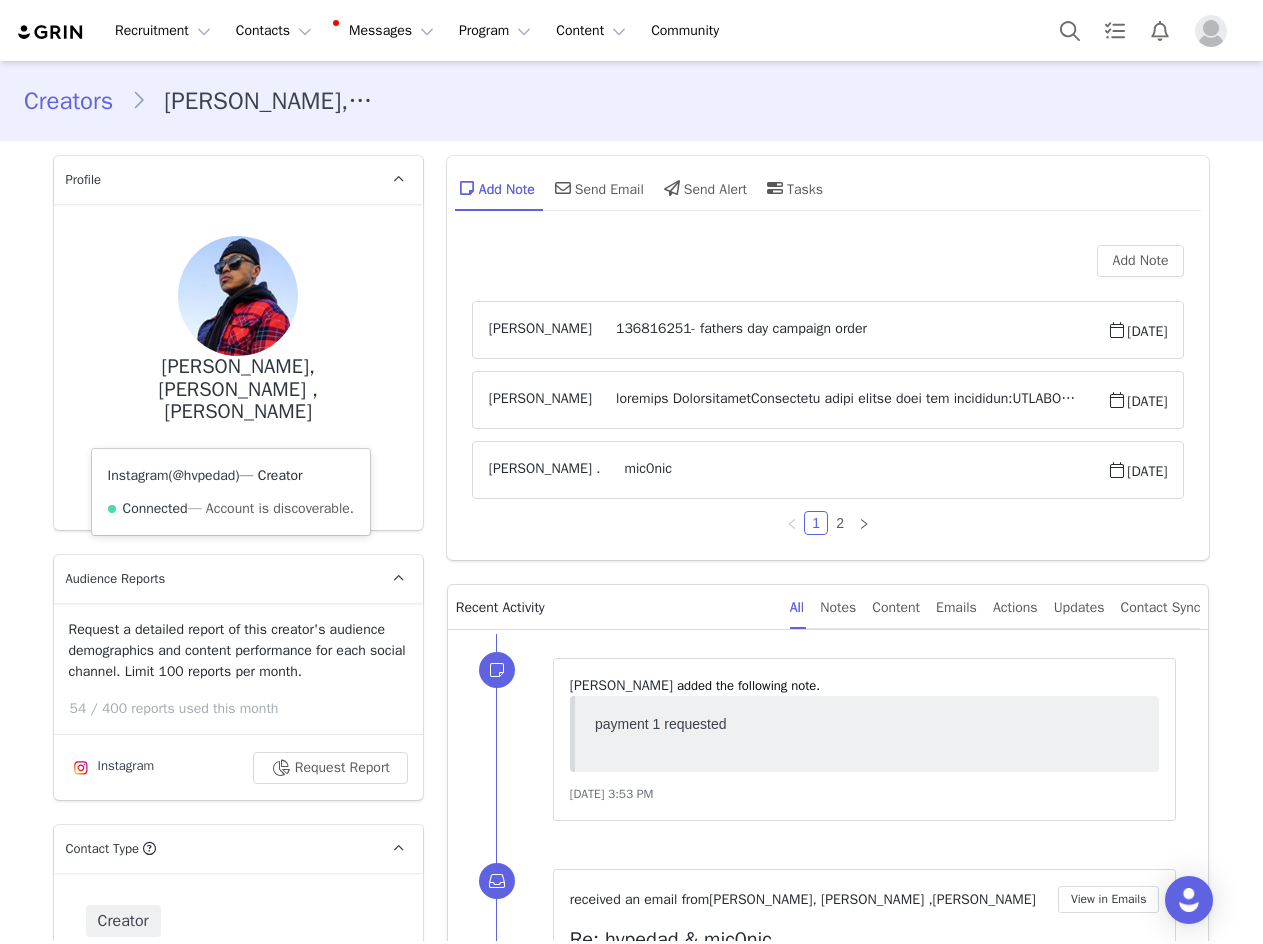 click on "@hvpedad" at bounding box center (204, 475) 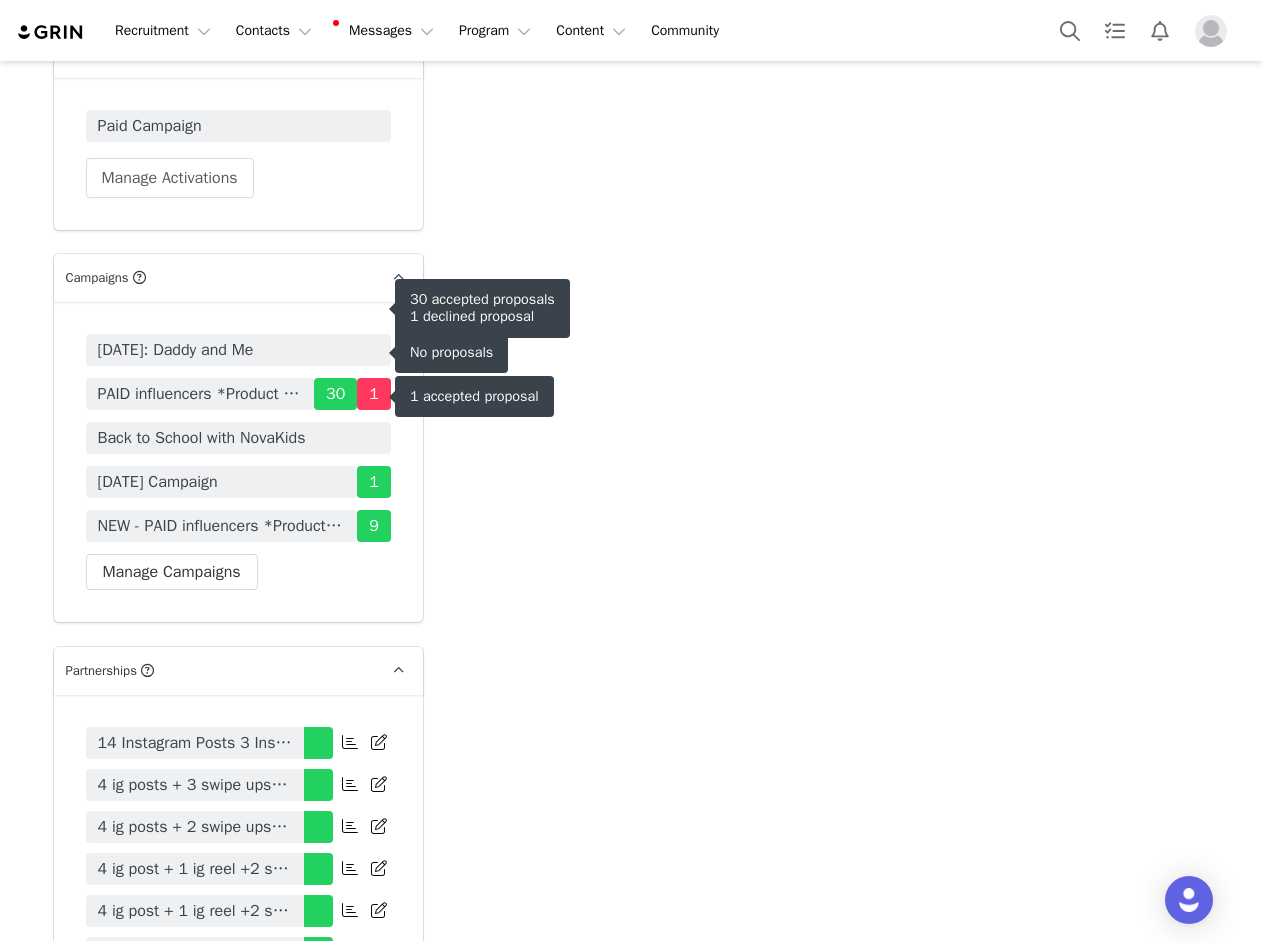 scroll, scrollTop: 6500, scrollLeft: 0, axis: vertical 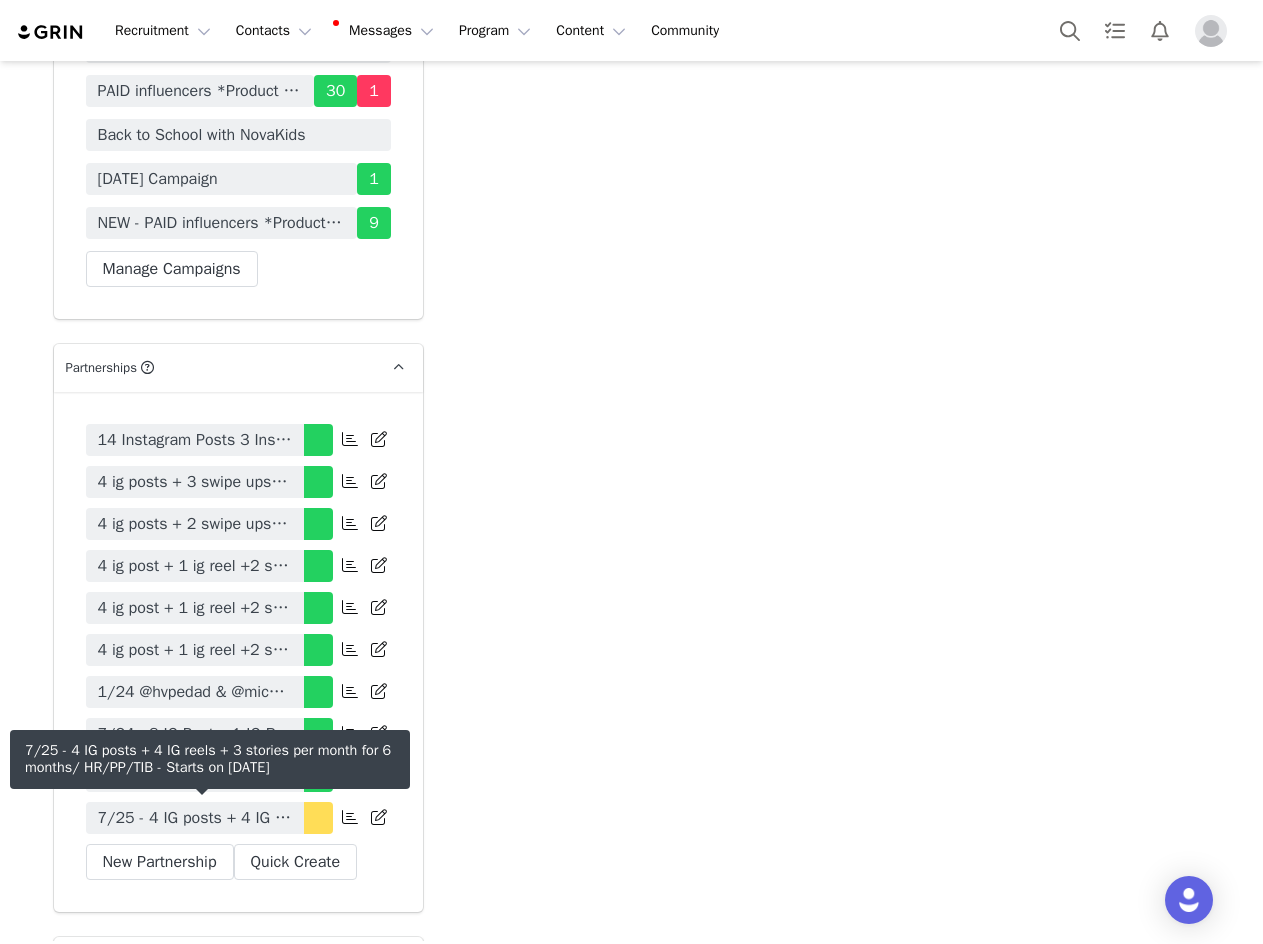 click on "7/25 - 4 IG posts + 4 IG reels + 3 stories per month for 6 months/ HR/PP/TIB" at bounding box center (195, 818) 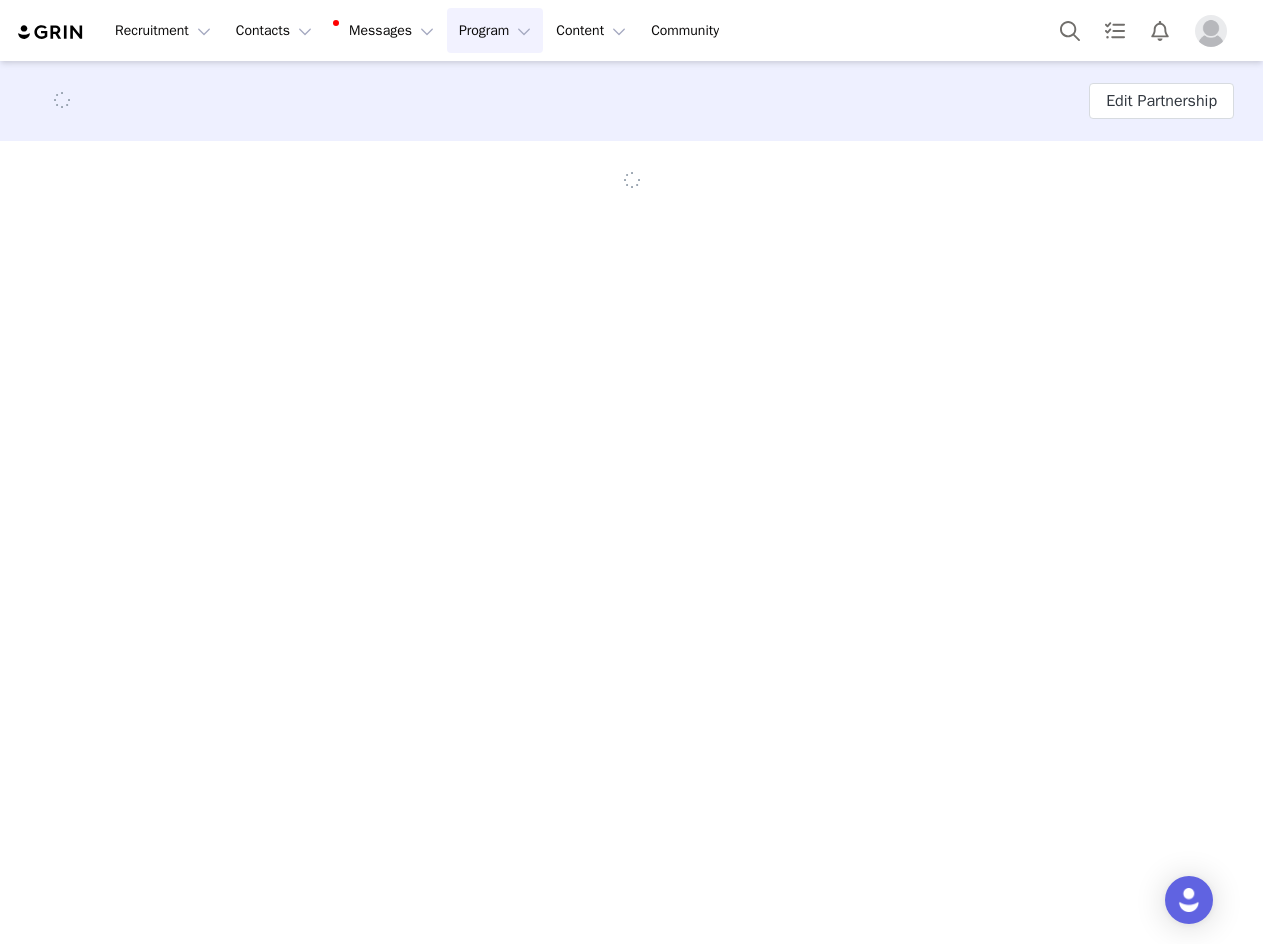 scroll, scrollTop: 0, scrollLeft: 0, axis: both 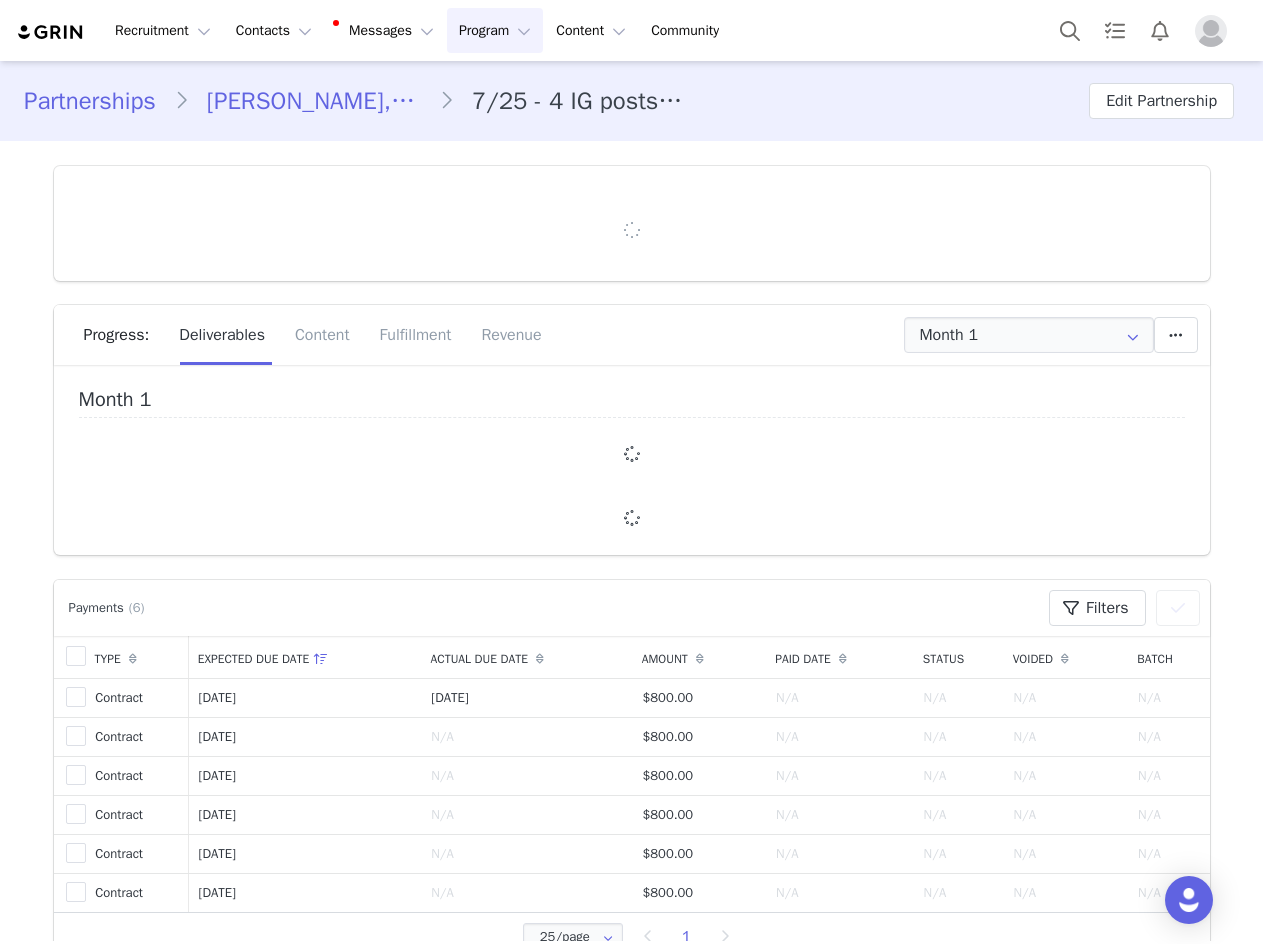 type on "+1 ([GEOGRAPHIC_DATA])" 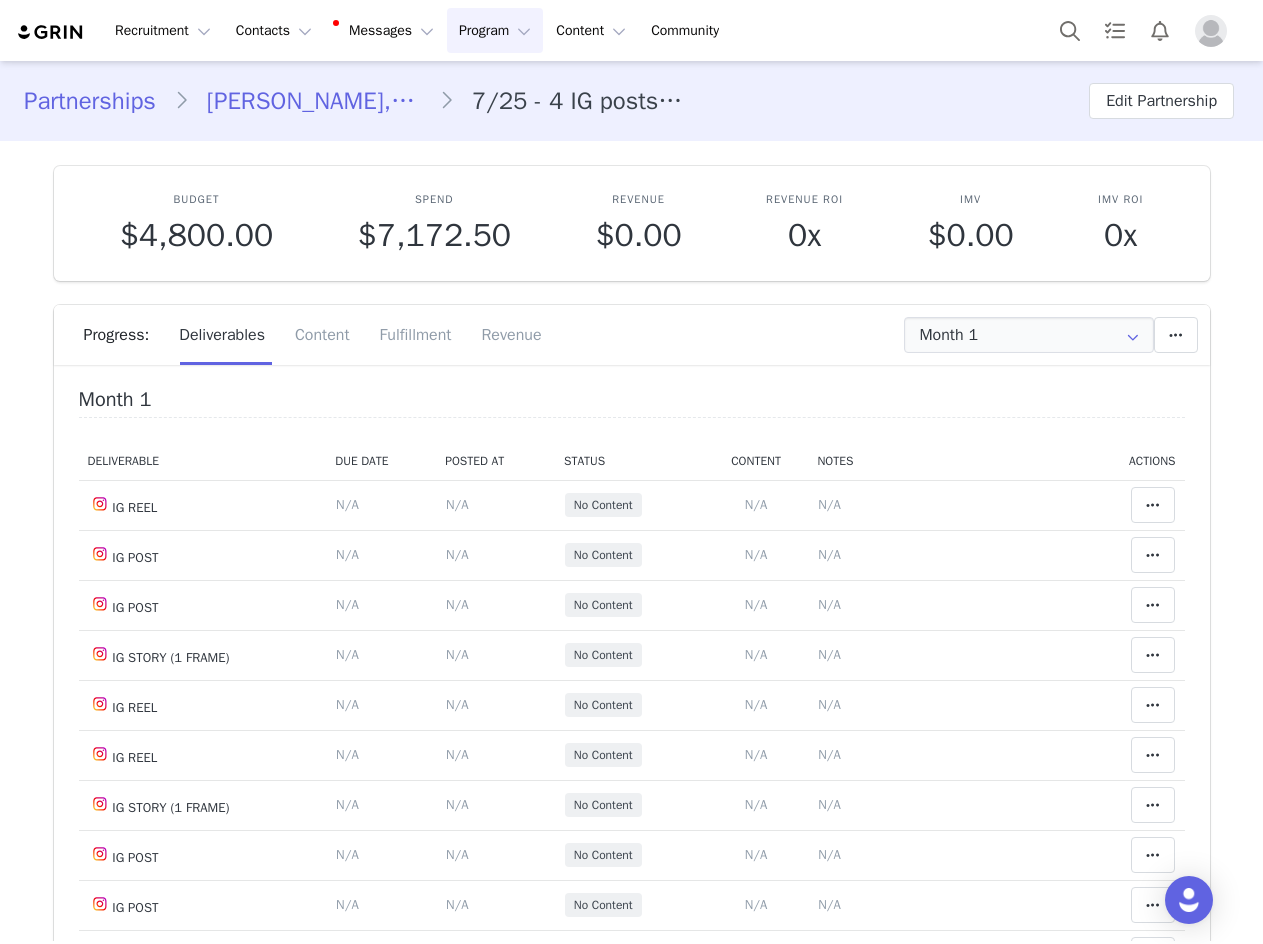 scroll, scrollTop: 0, scrollLeft: 0, axis: both 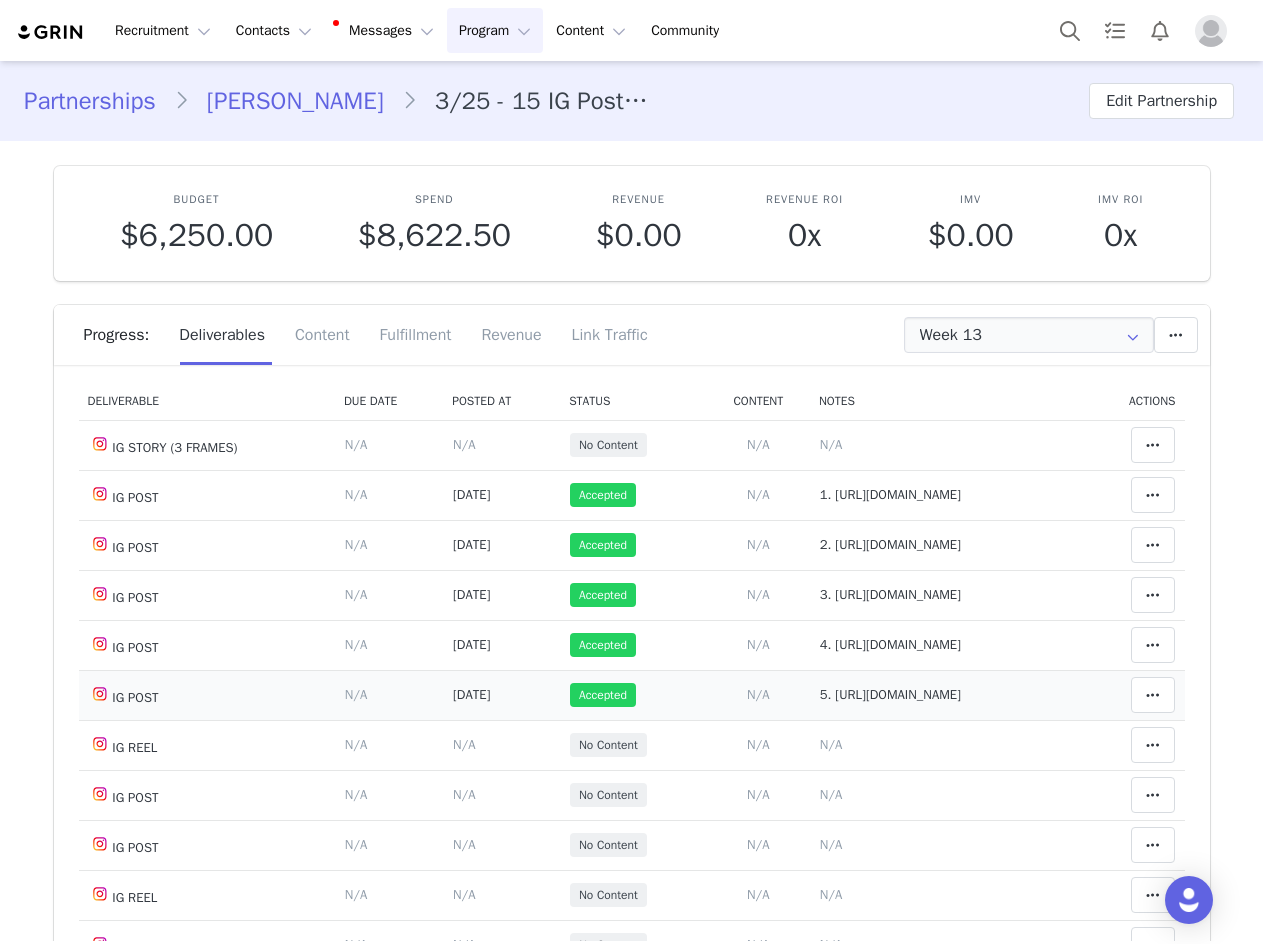 drag, startPoint x: 738, startPoint y: 700, endPoint x: 1018, endPoint y: 705, distance: 280.04465 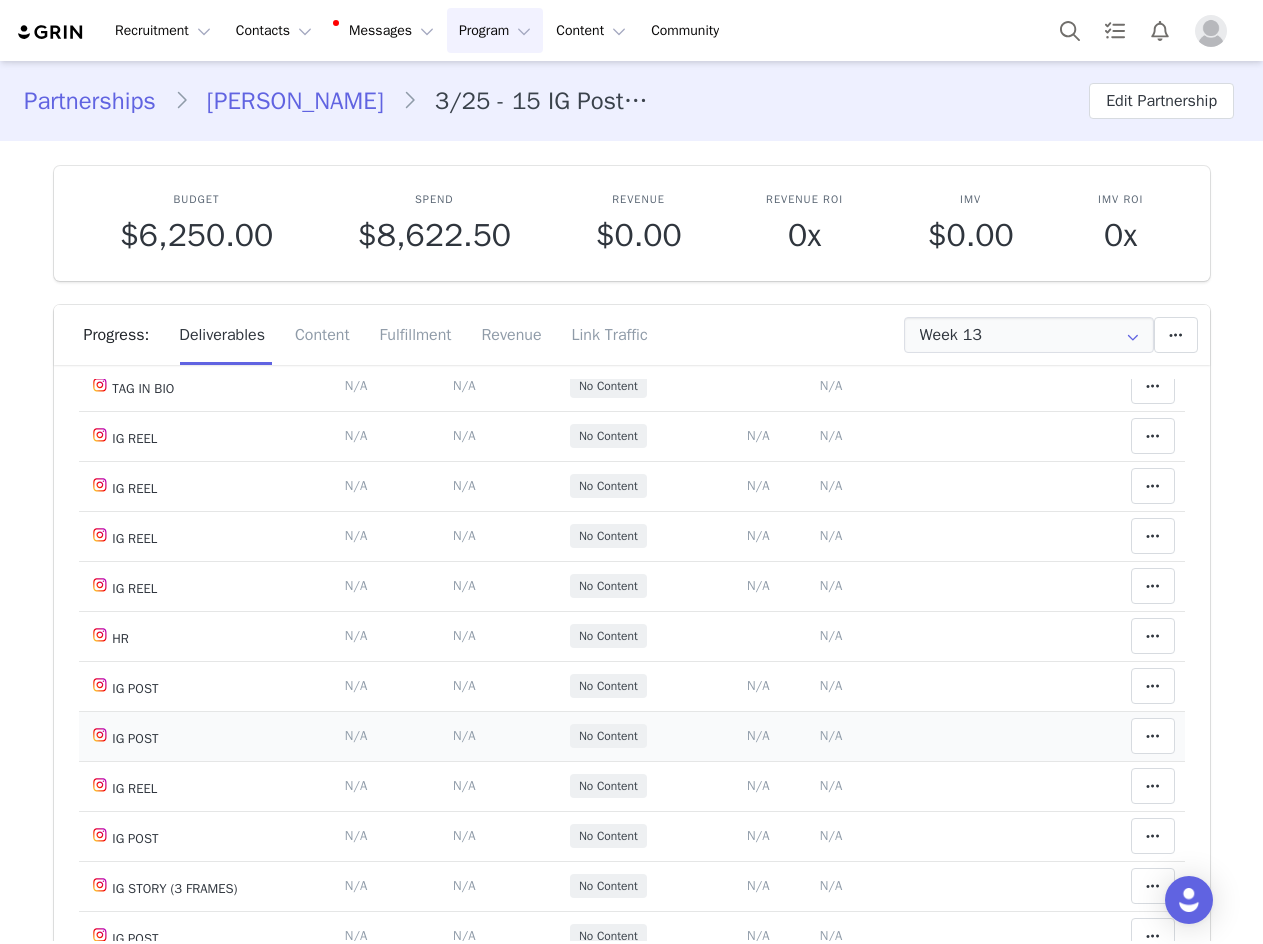 scroll, scrollTop: 1093, scrollLeft: 0, axis: vertical 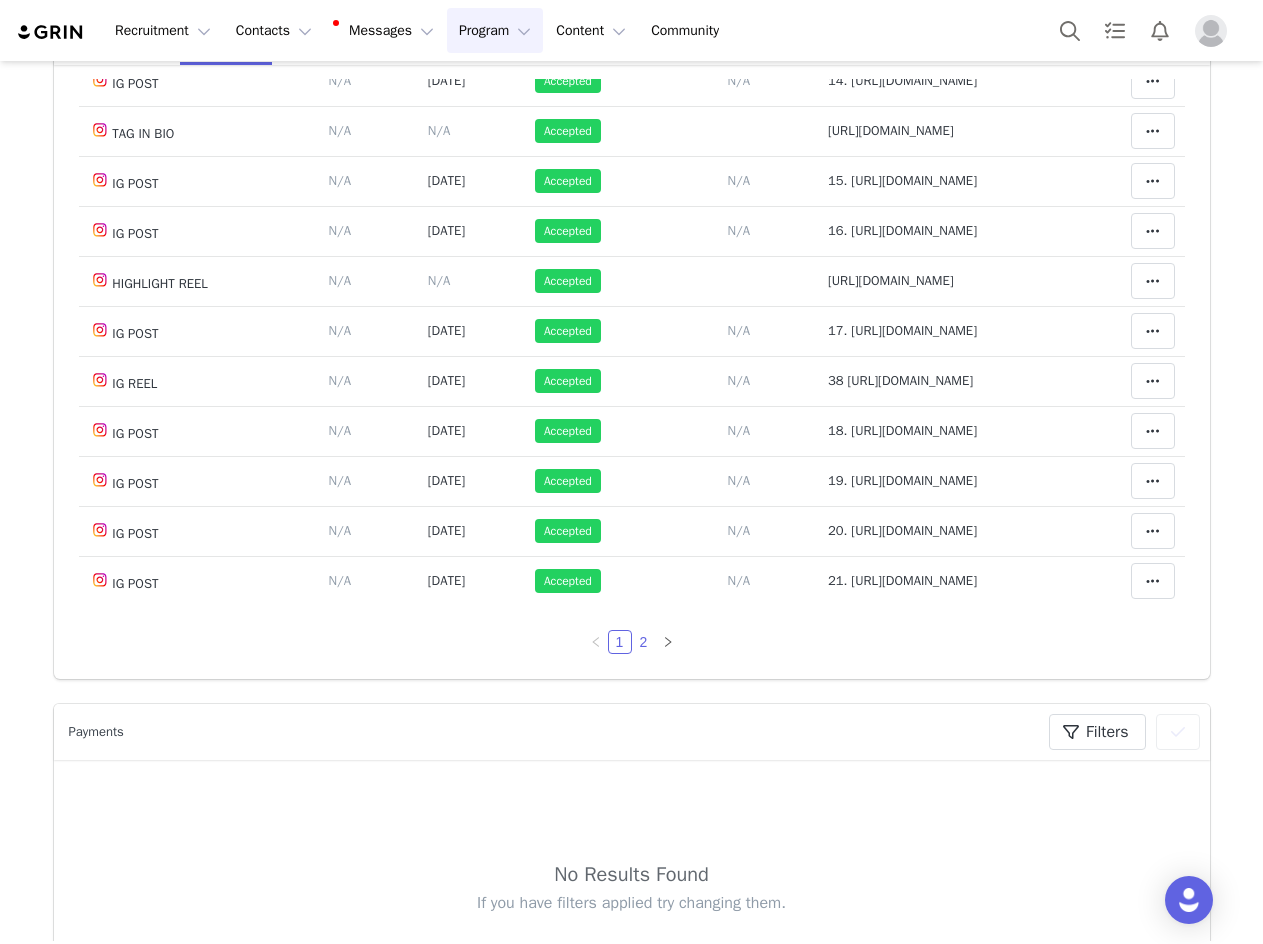 click on "2" at bounding box center (644, 642) 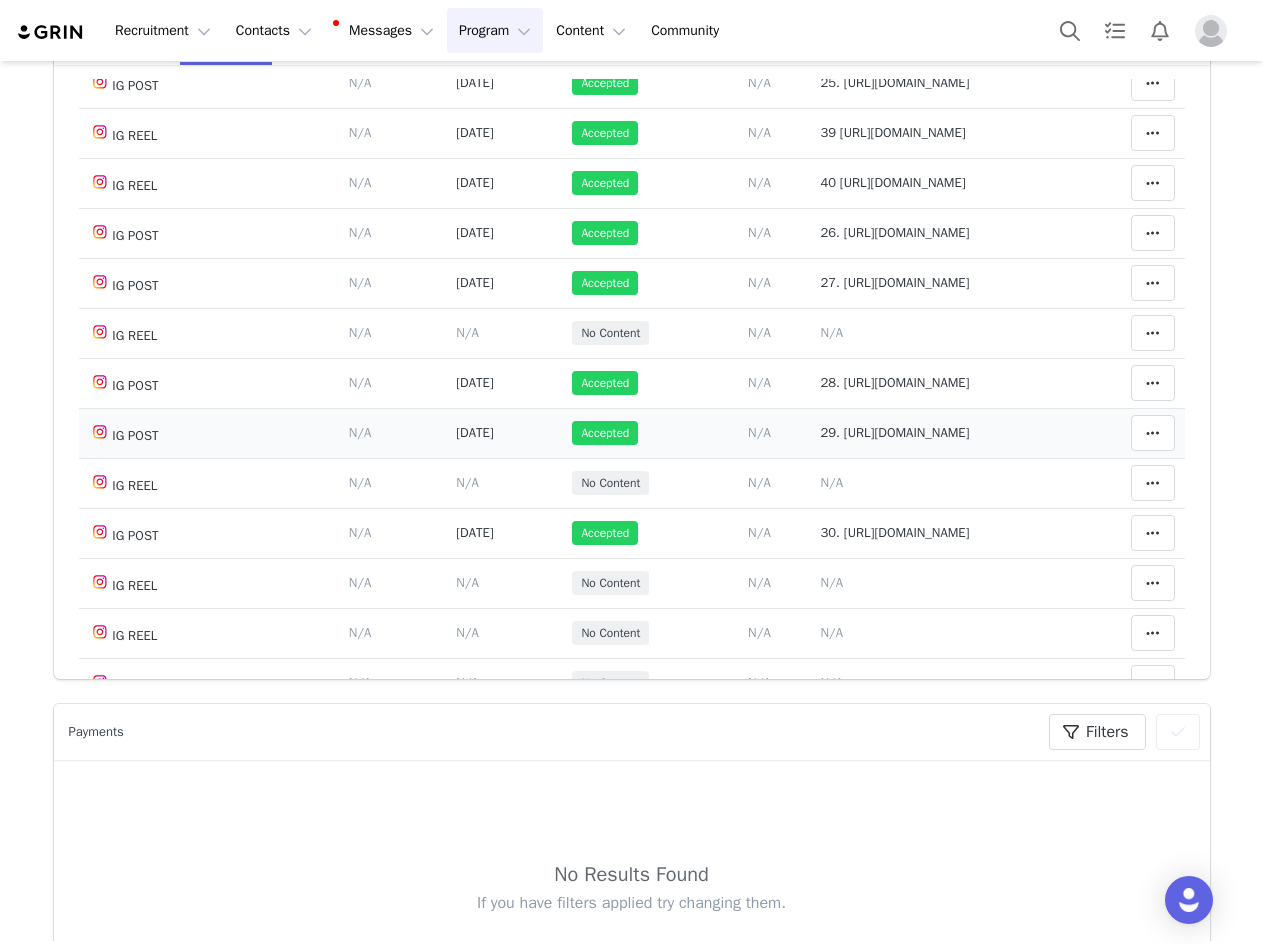 scroll, scrollTop: 141, scrollLeft: 0, axis: vertical 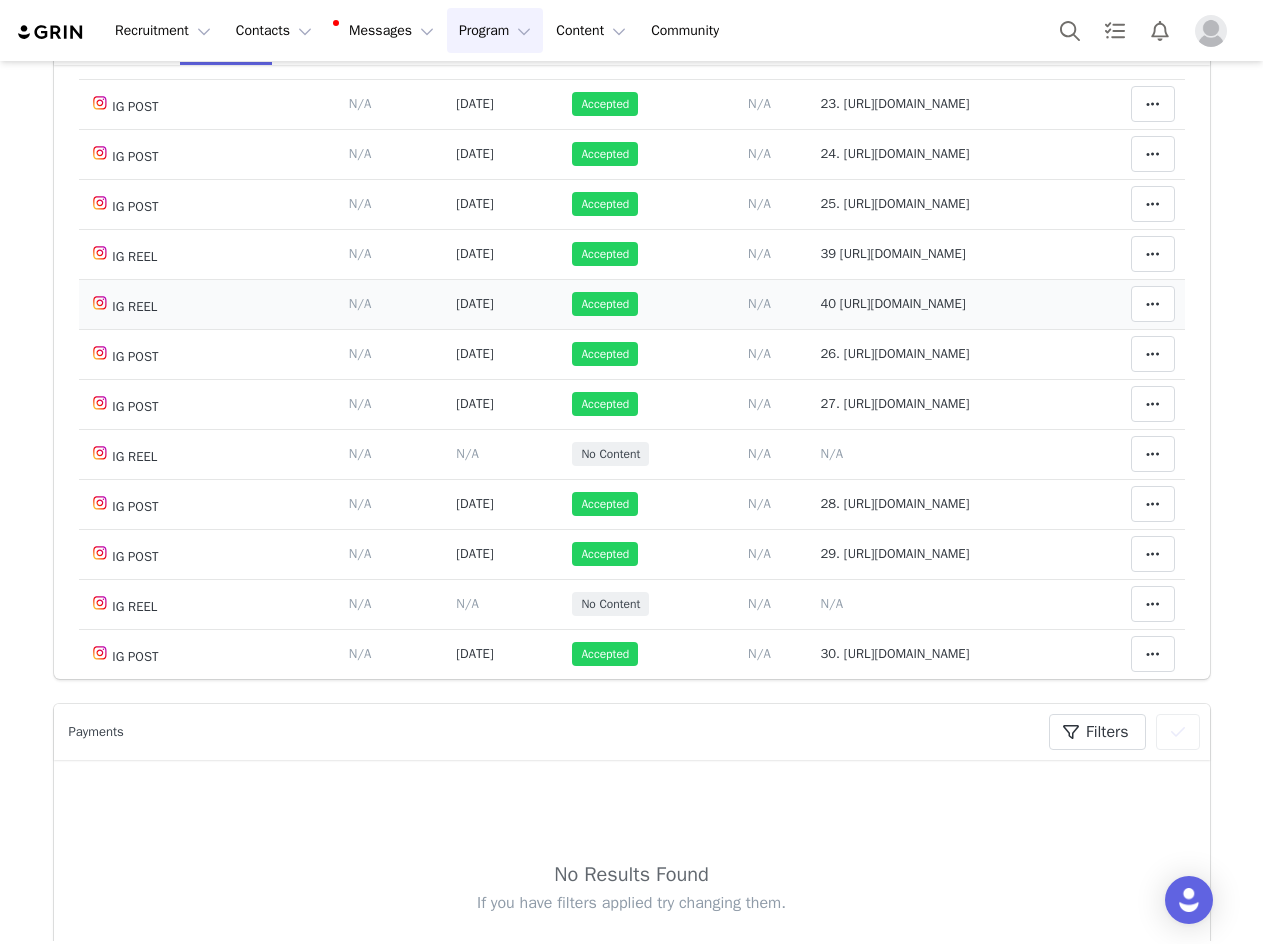 drag, startPoint x: 778, startPoint y: 370, endPoint x: 1061, endPoint y: 379, distance: 283.14307 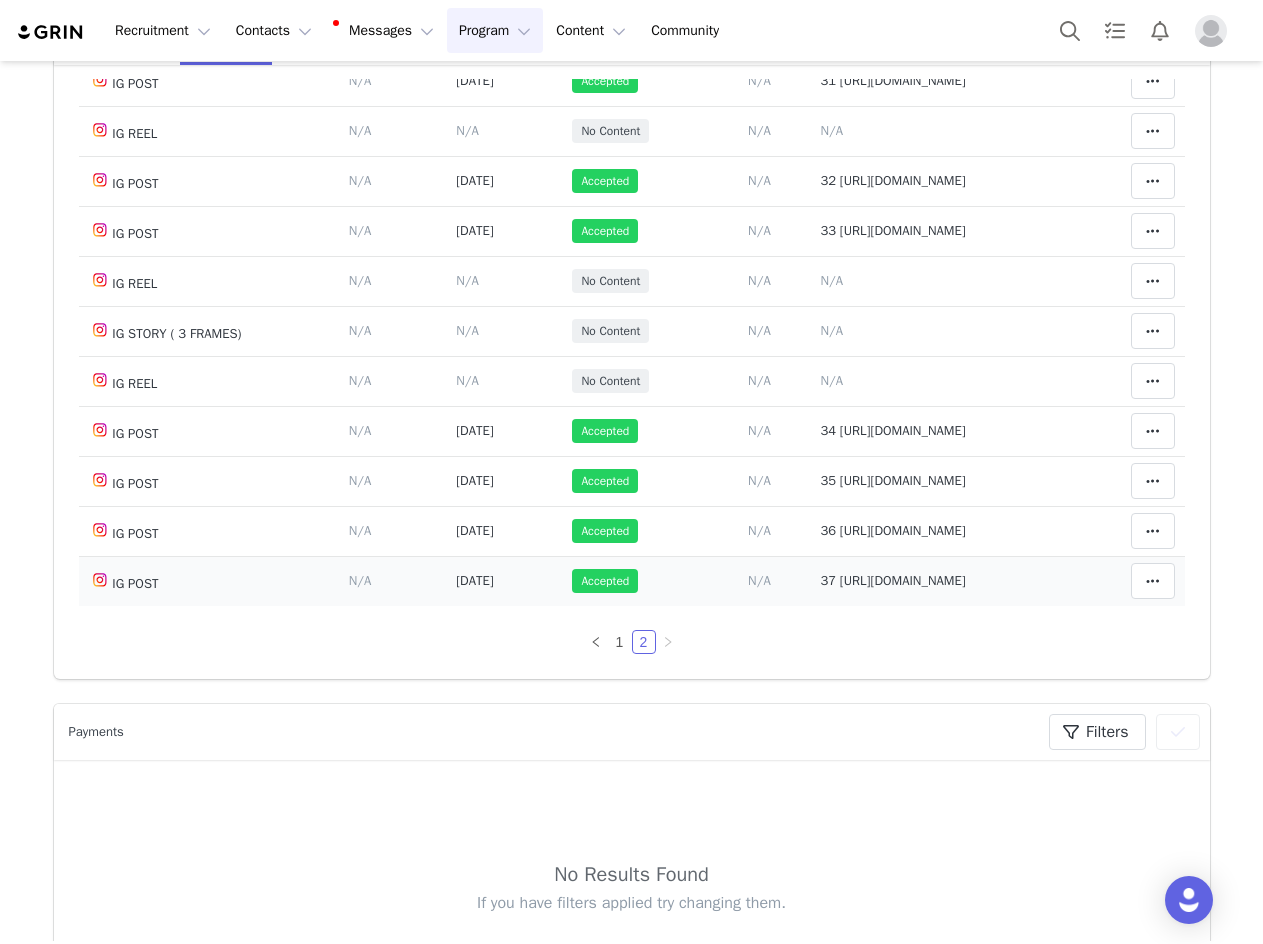 scroll, scrollTop: 1141, scrollLeft: 0, axis: vertical 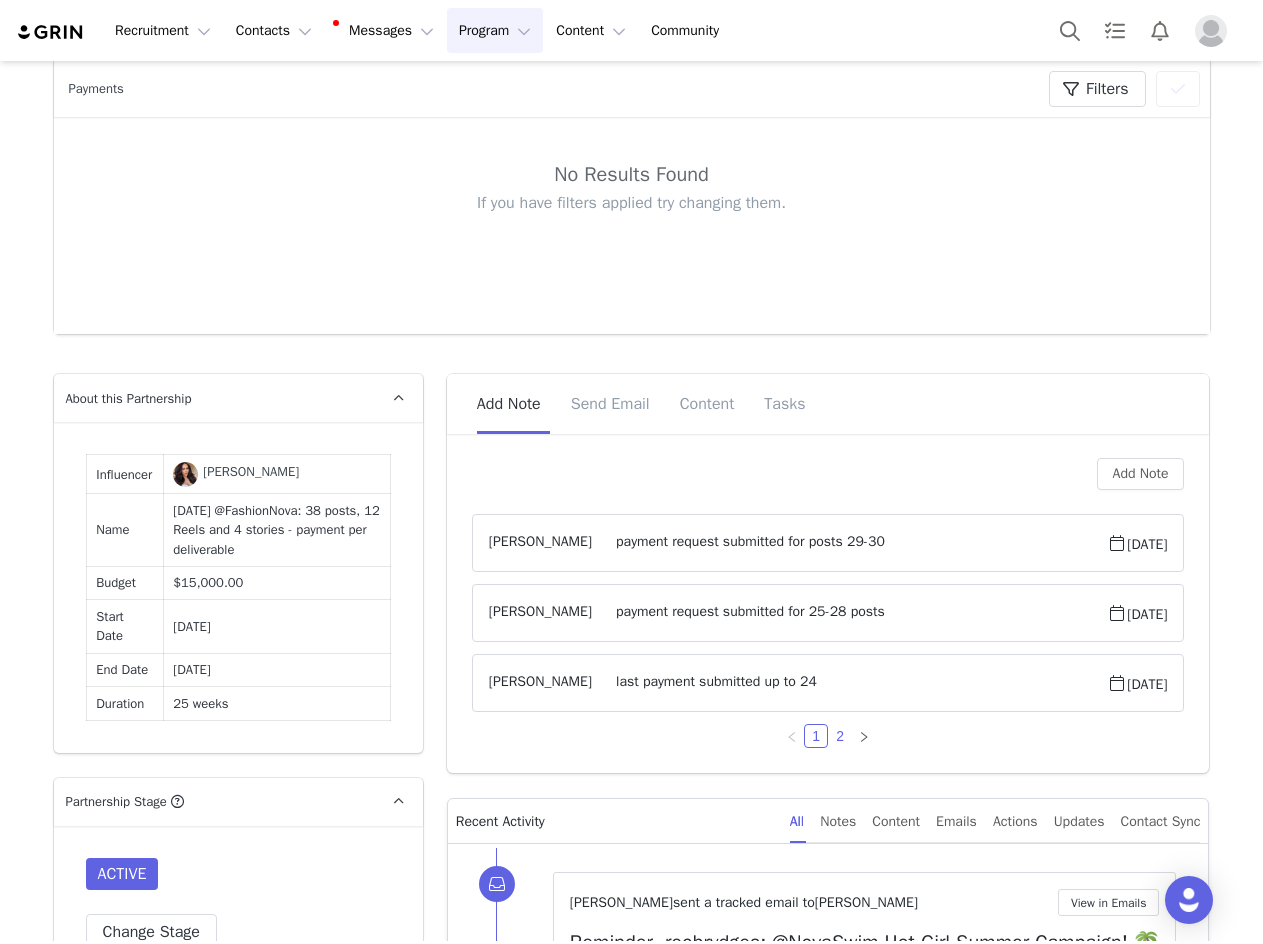 click on "2" at bounding box center (840, 736) 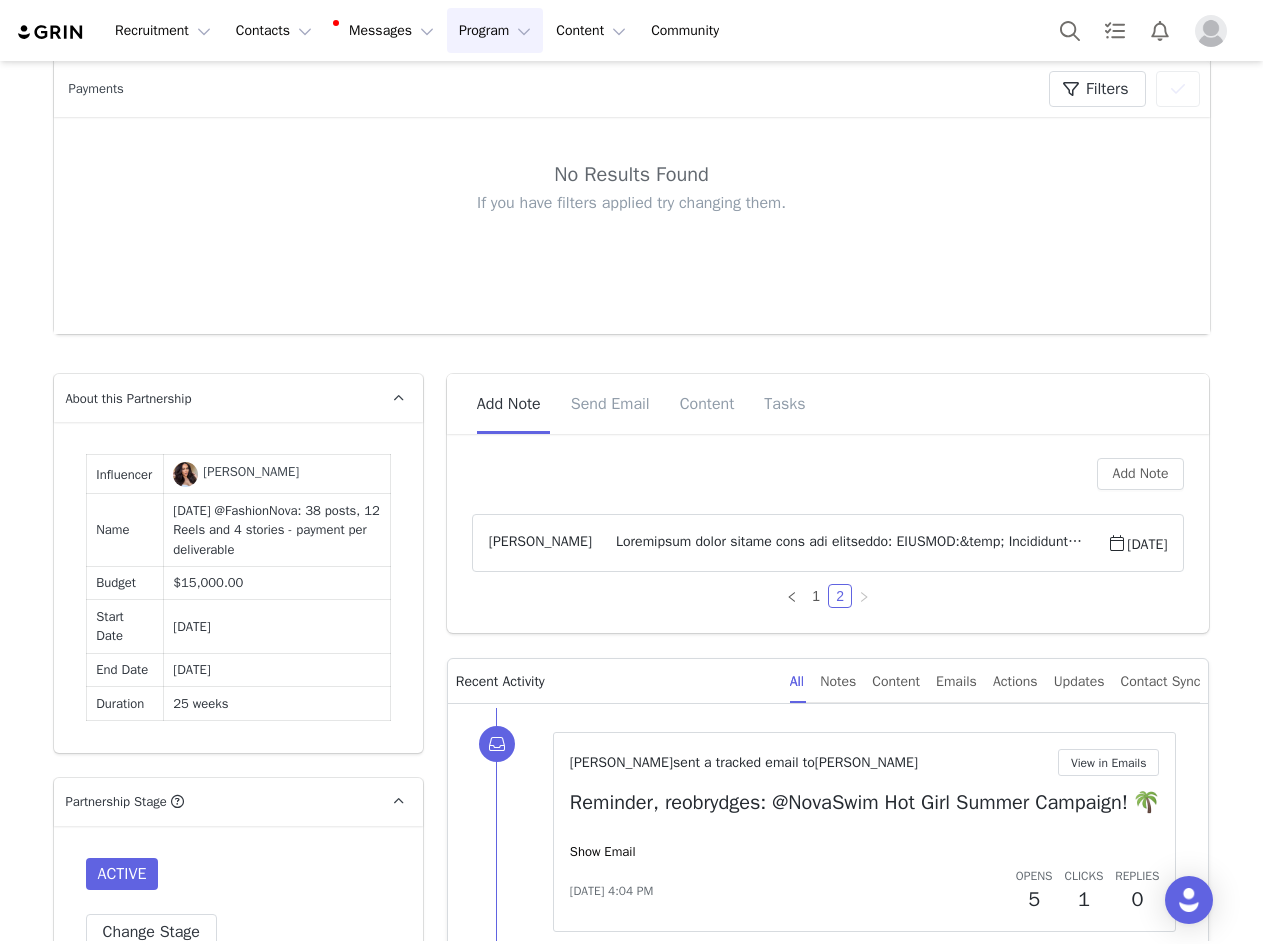 click on "Ashley Lopez  May 9, 2023" at bounding box center (828, 543) 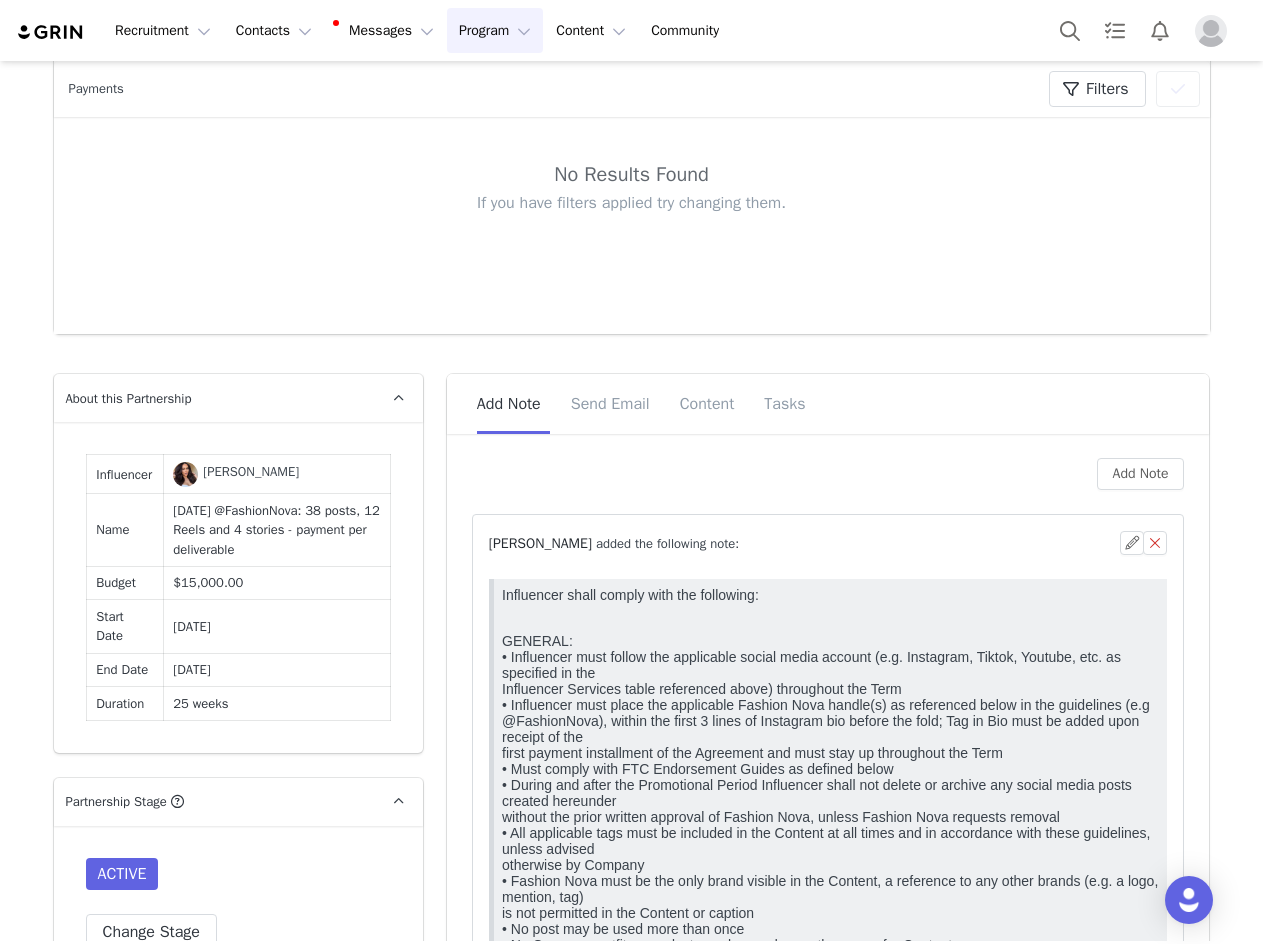 scroll, scrollTop: 0, scrollLeft: 0, axis: both 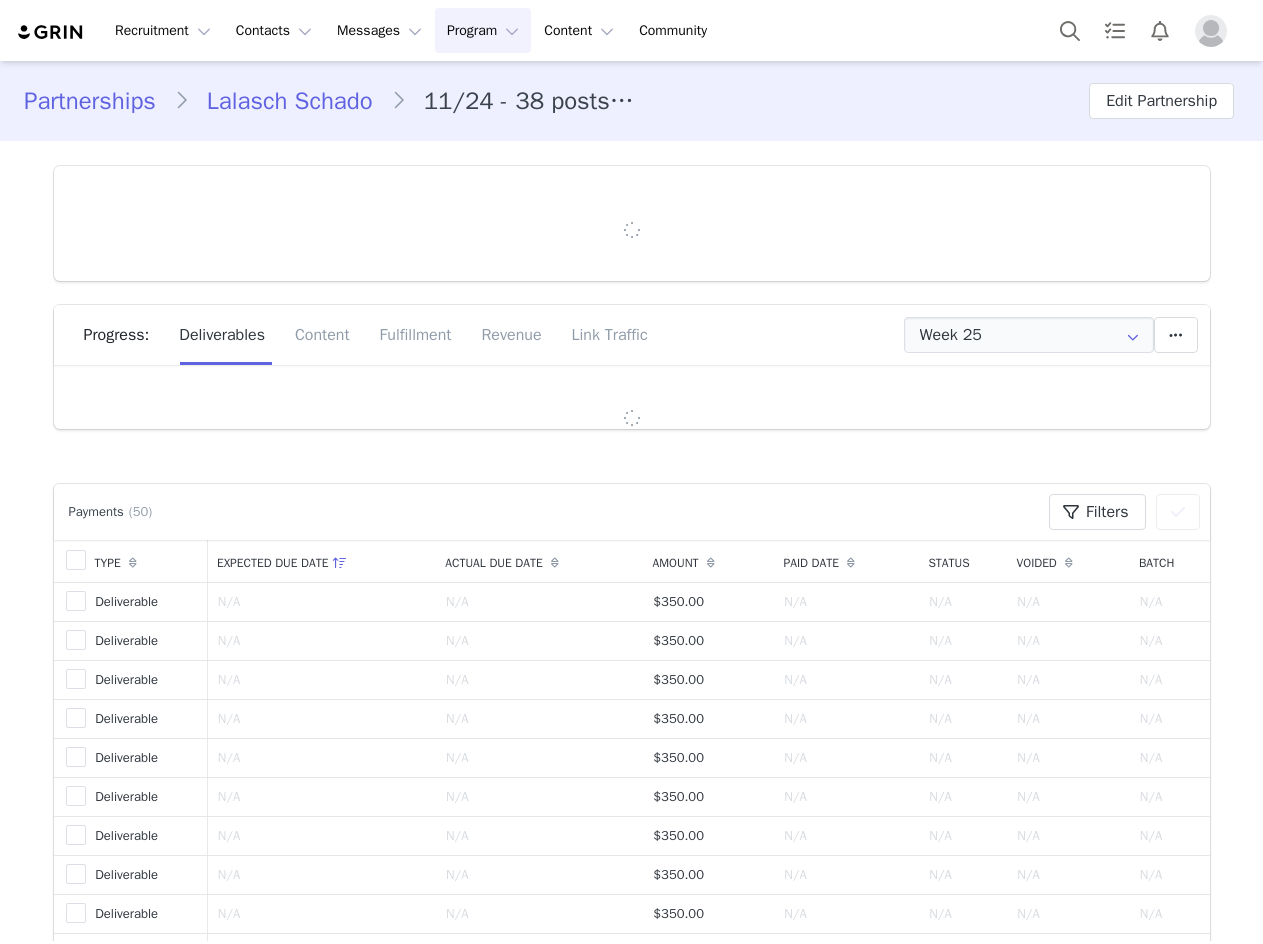 type on "+971 ([GEOGRAPHIC_DATA])" 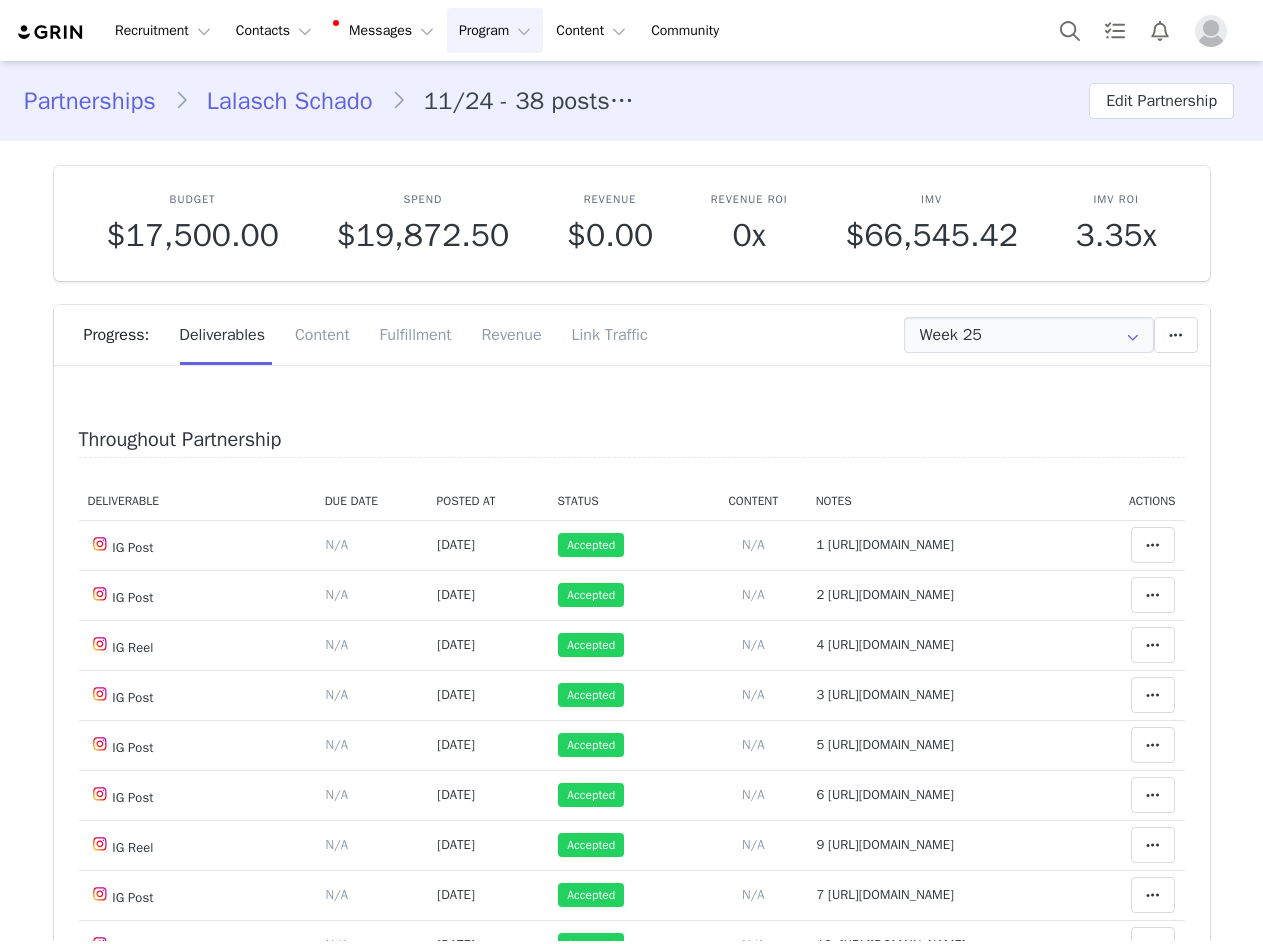 scroll, scrollTop: 0, scrollLeft: 0, axis: both 